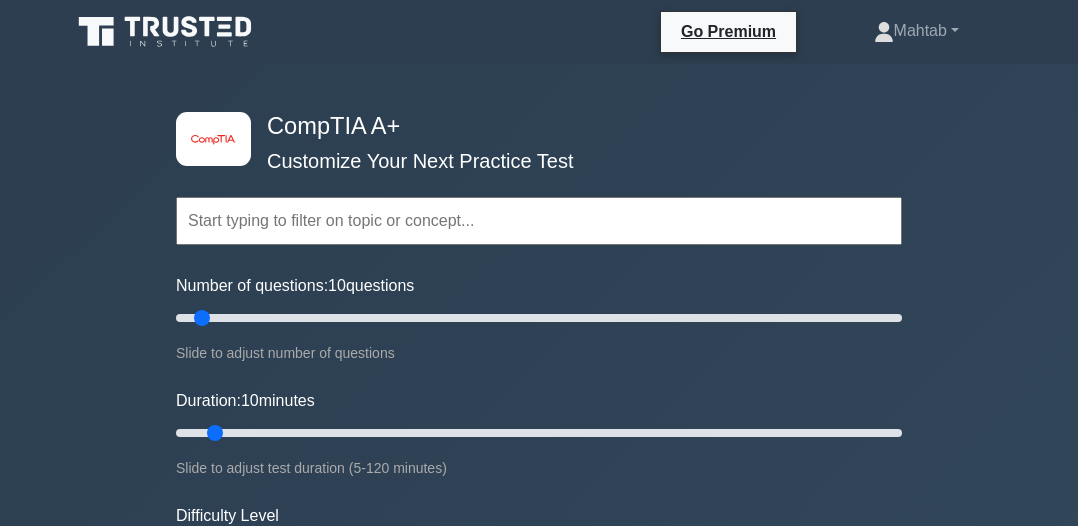 scroll, scrollTop: 0, scrollLeft: 0, axis: both 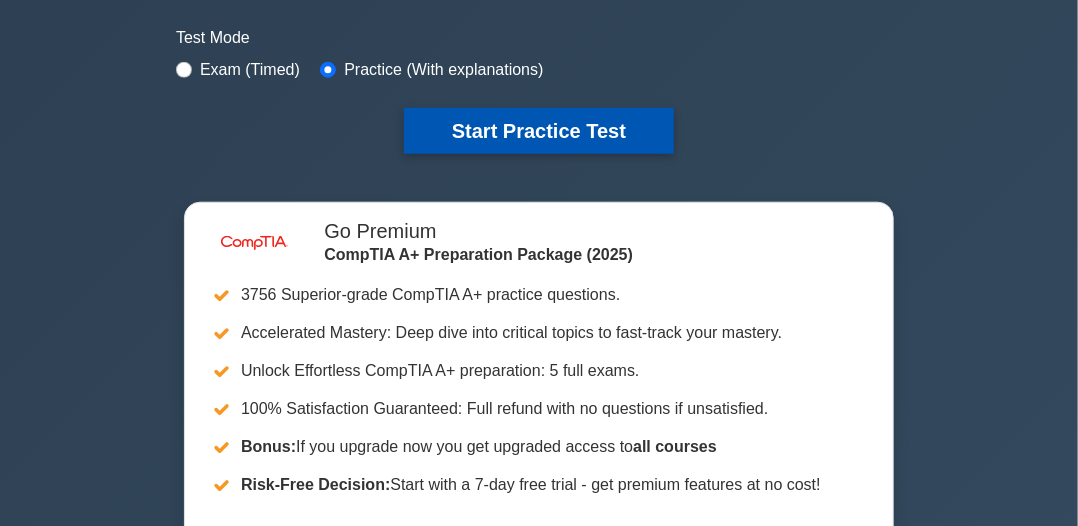 click on "Start Practice Test" at bounding box center (539, 131) 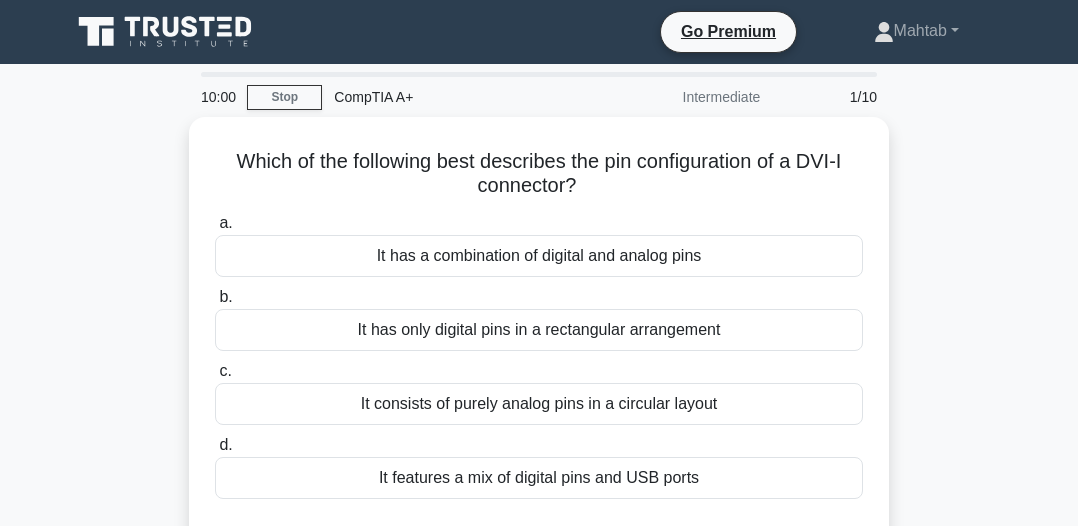 scroll, scrollTop: 0, scrollLeft: 0, axis: both 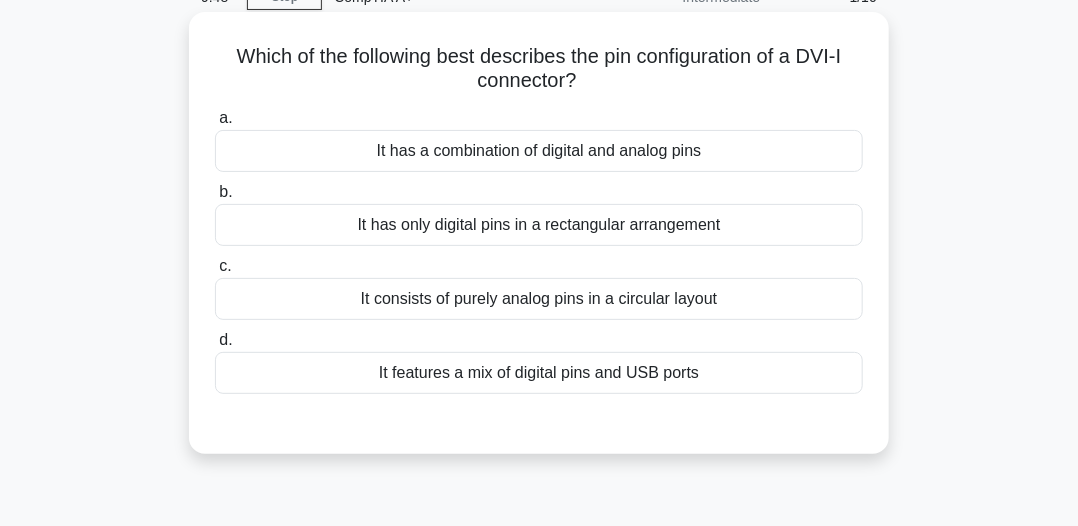drag, startPoint x: 217, startPoint y: 55, endPoint x: 584, endPoint y: 83, distance: 368.06656 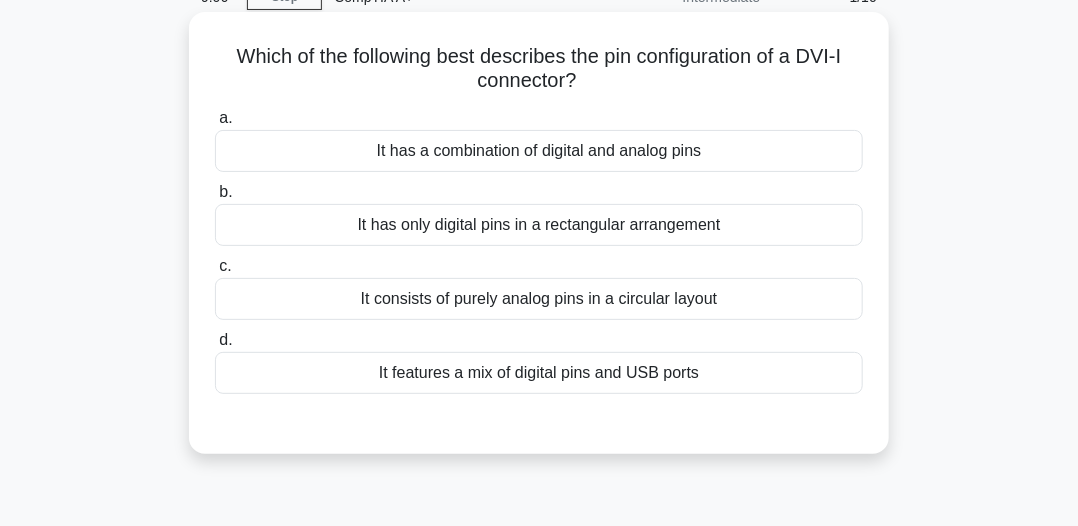 click on "It has only digital pins in a rectangular arrangement" at bounding box center (539, 225) 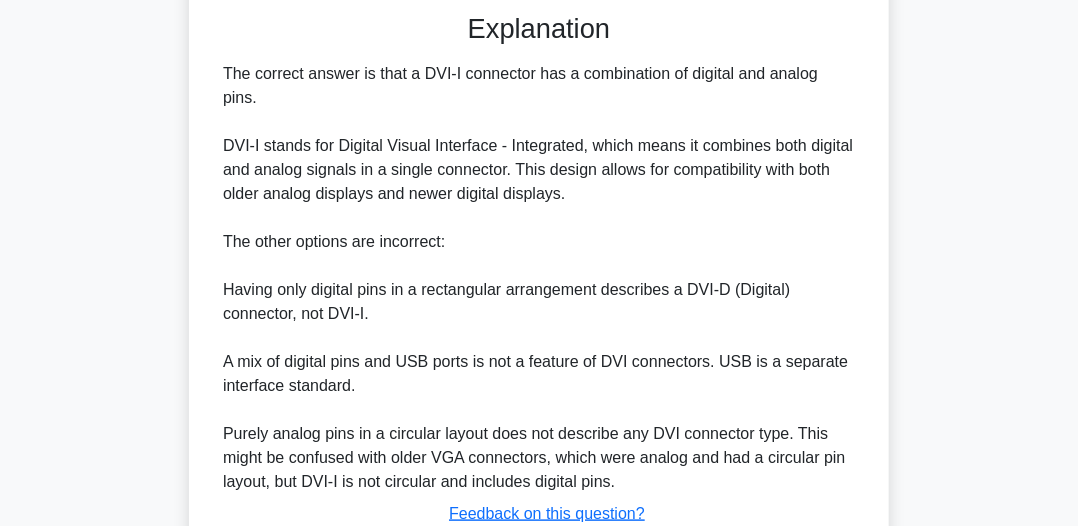 scroll, scrollTop: 500, scrollLeft: 0, axis: vertical 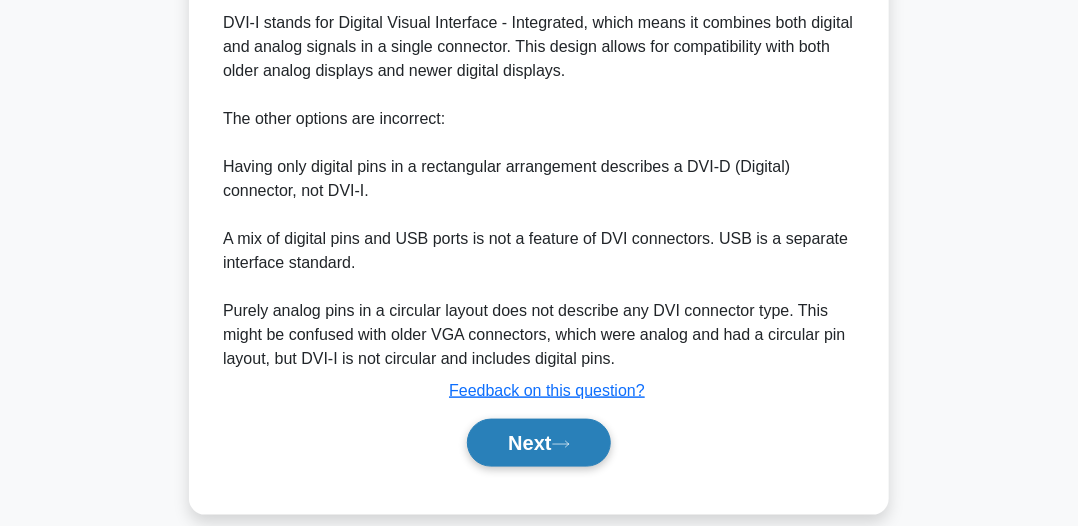 click on "Next" at bounding box center (538, 443) 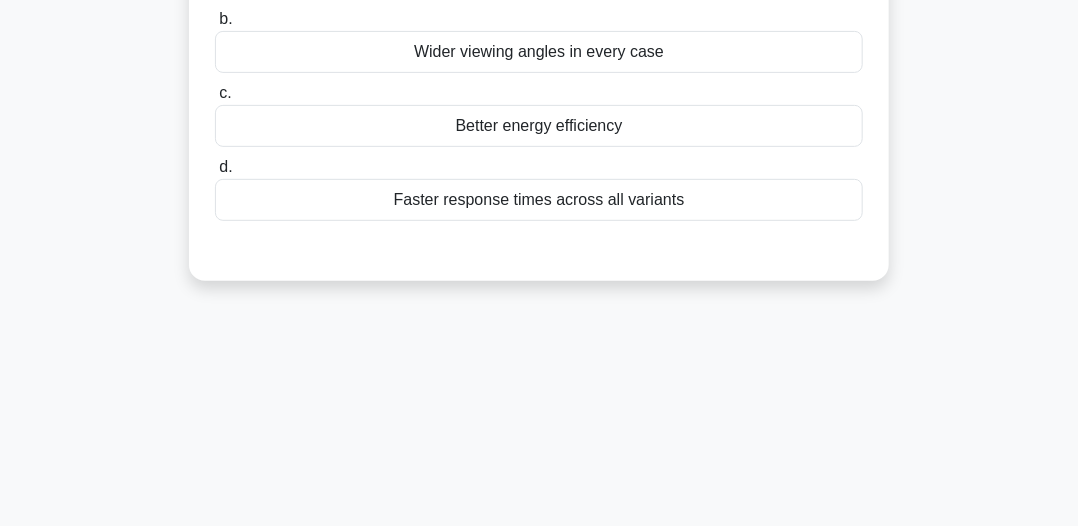 scroll, scrollTop: 54, scrollLeft: 0, axis: vertical 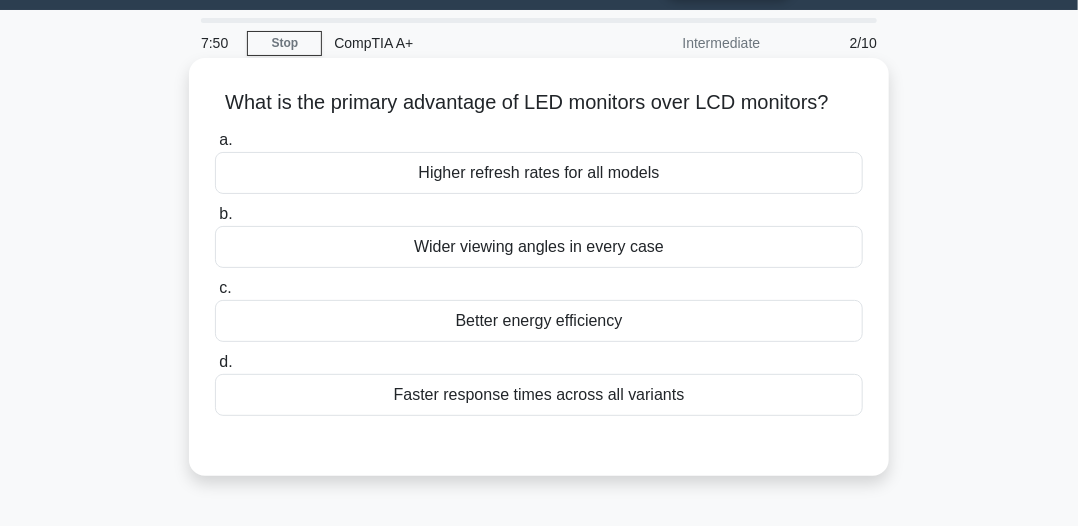 click on "Better energy efficiency" at bounding box center [539, 321] 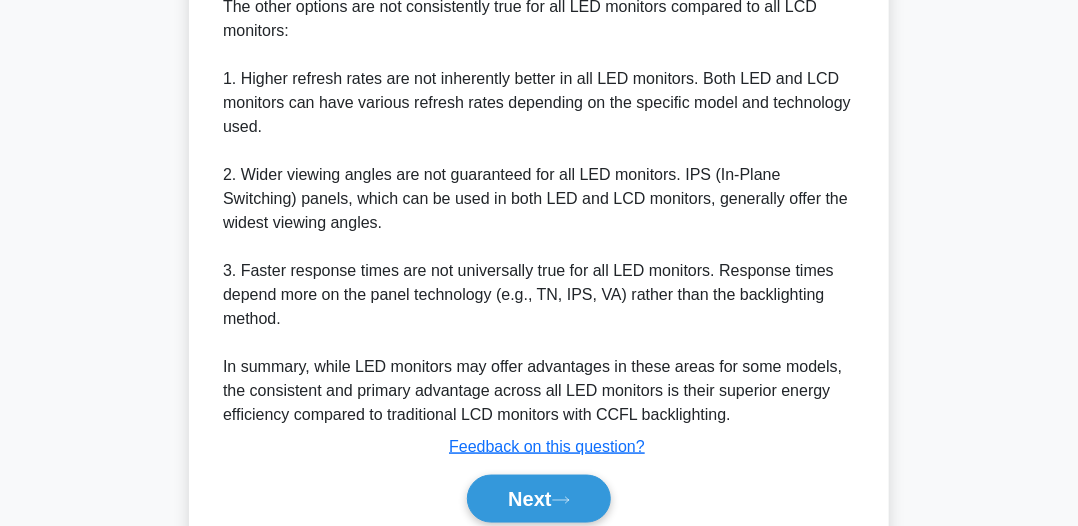 scroll, scrollTop: 754, scrollLeft: 0, axis: vertical 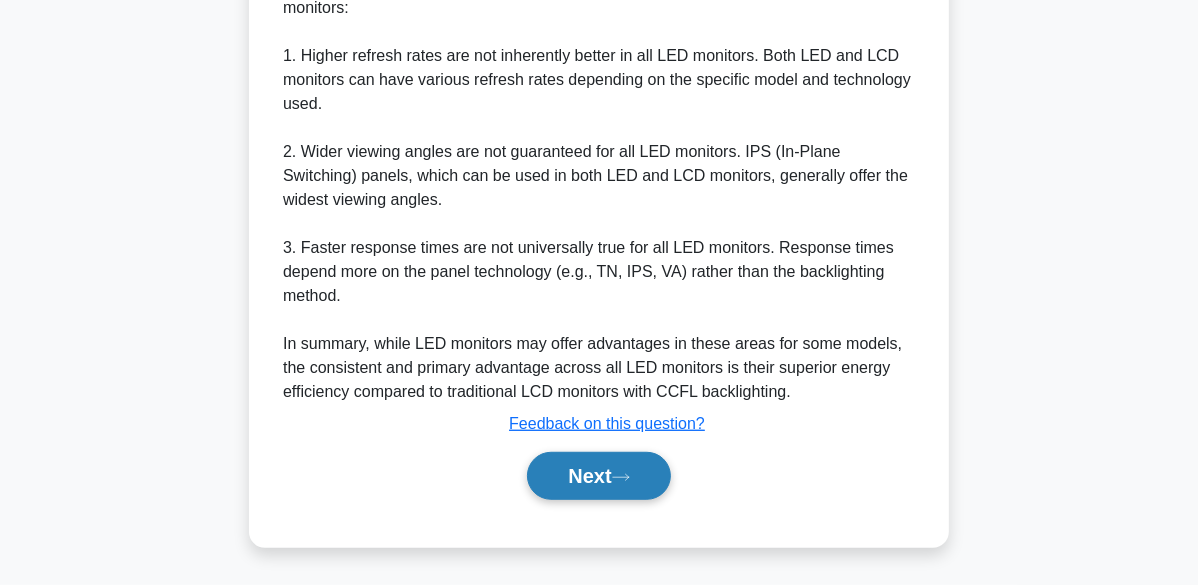 click on "Next" at bounding box center [598, 476] 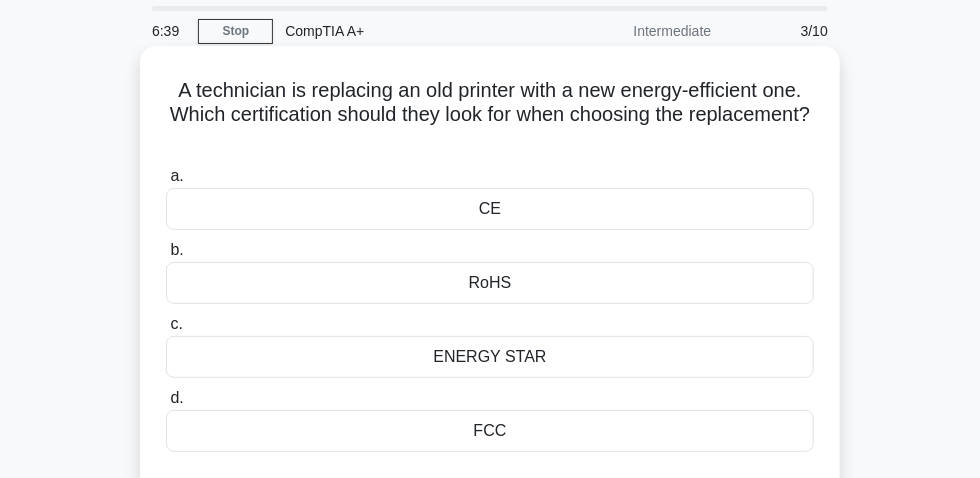 scroll, scrollTop: 90, scrollLeft: 0, axis: vertical 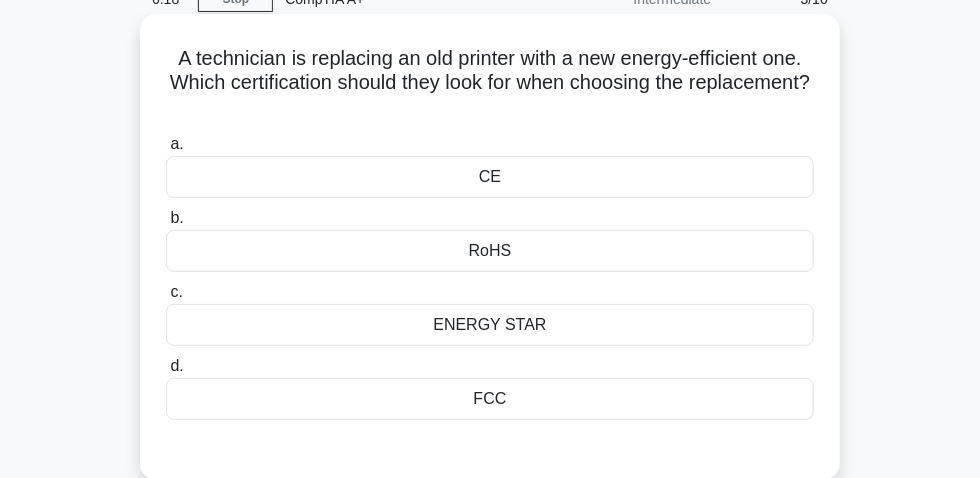 click on "ENERGY STAR" at bounding box center (490, 325) 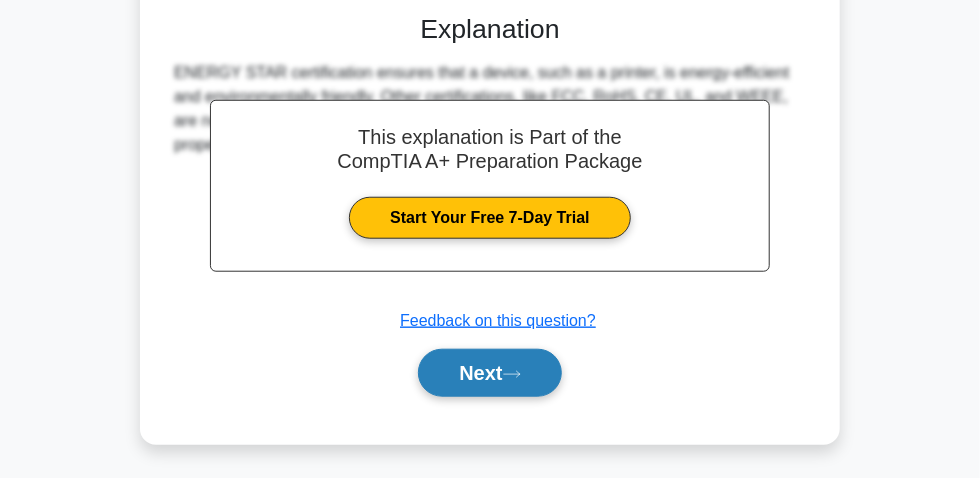scroll, scrollTop: 602, scrollLeft: 0, axis: vertical 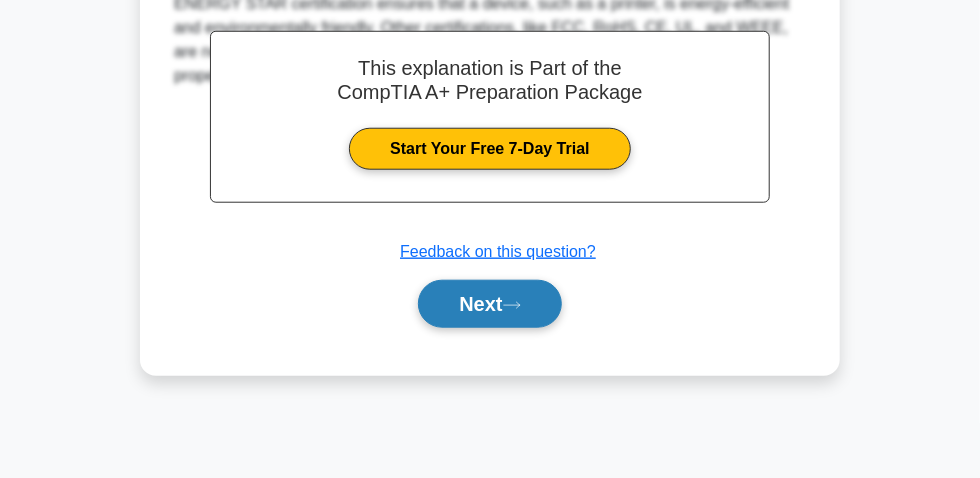 click on "Next" at bounding box center (489, 304) 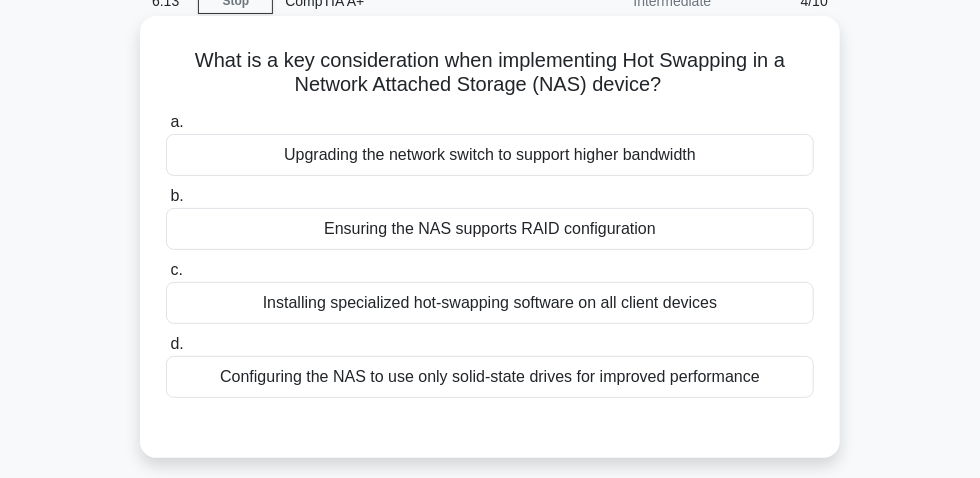 scroll, scrollTop: 56, scrollLeft: 0, axis: vertical 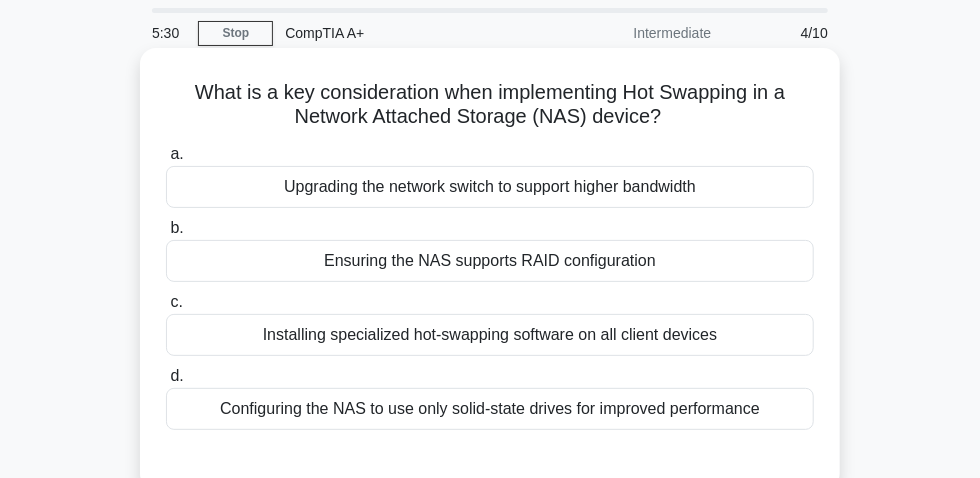 click on "Installing specialized hot-swapping software on all client devices" at bounding box center [490, 335] 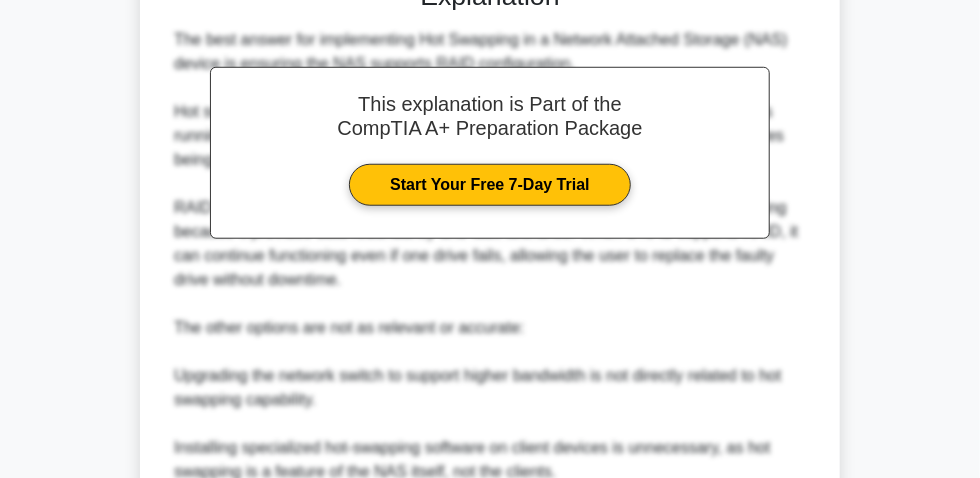 scroll, scrollTop: 801, scrollLeft: 0, axis: vertical 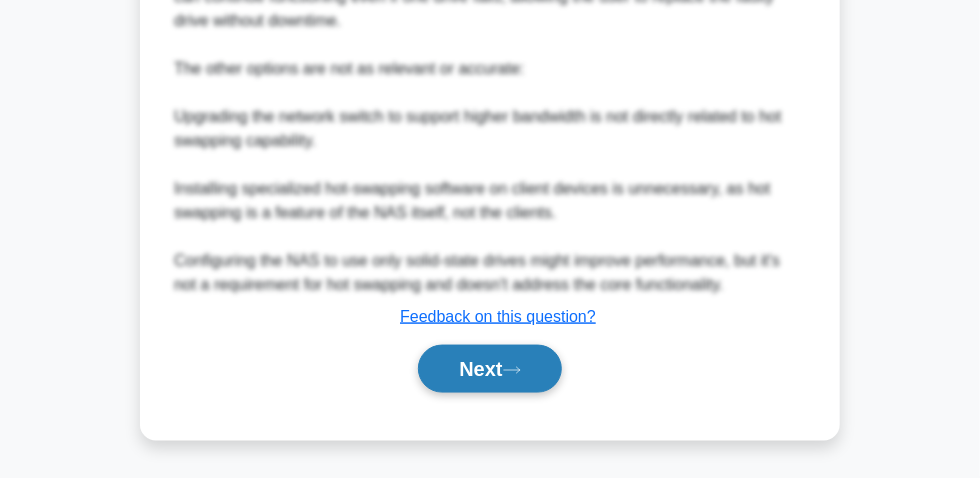 click on "Next" at bounding box center [489, 369] 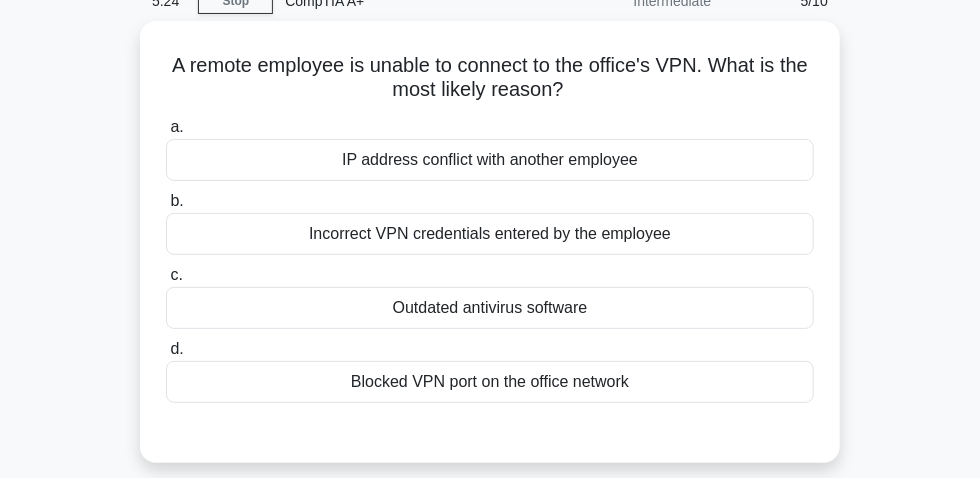 scroll, scrollTop: 56, scrollLeft: 0, axis: vertical 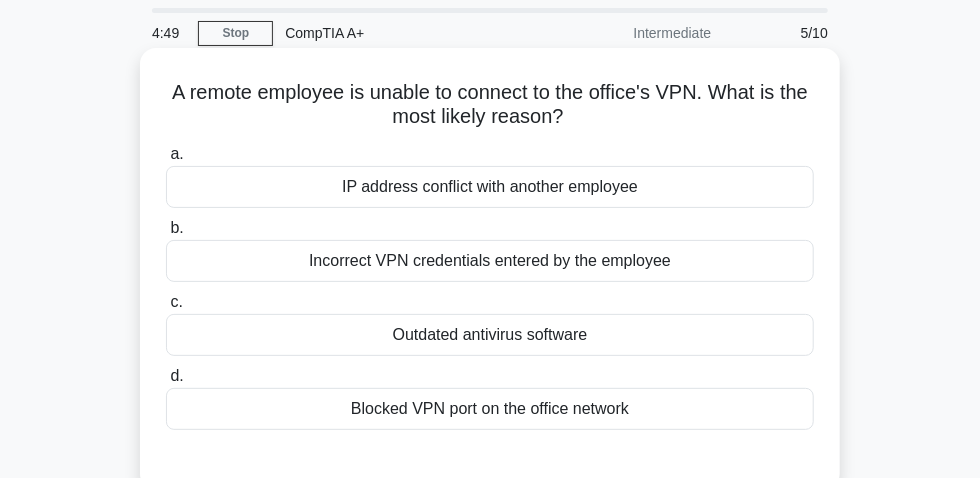 click on "Blocked VPN port on the office network" at bounding box center [490, 409] 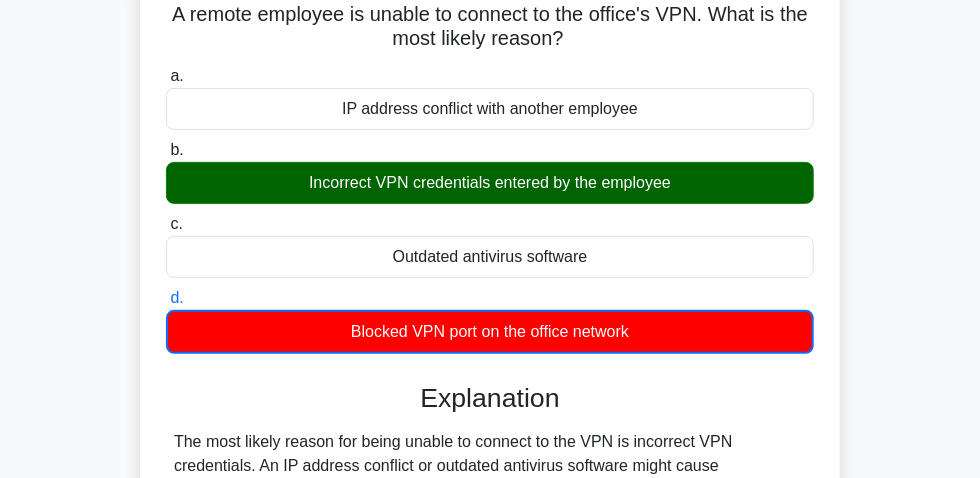scroll, scrollTop: 329, scrollLeft: 0, axis: vertical 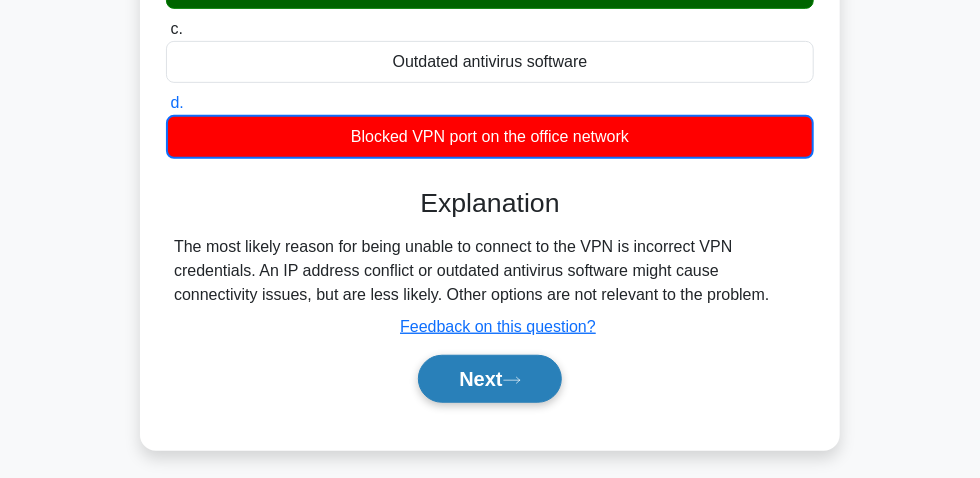 click on "Next" at bounding box center (489, 379) 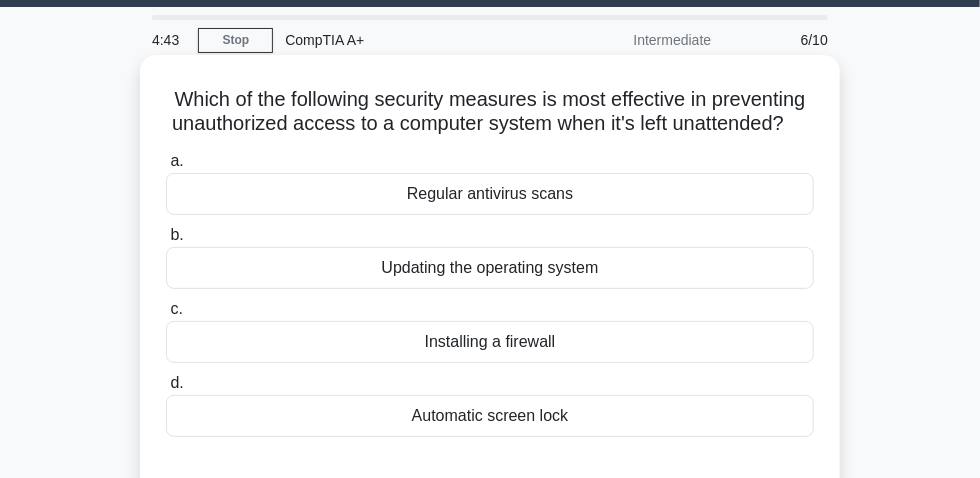 scroll, scrollTop: 90, scrollLeft: 0, axis: vertical 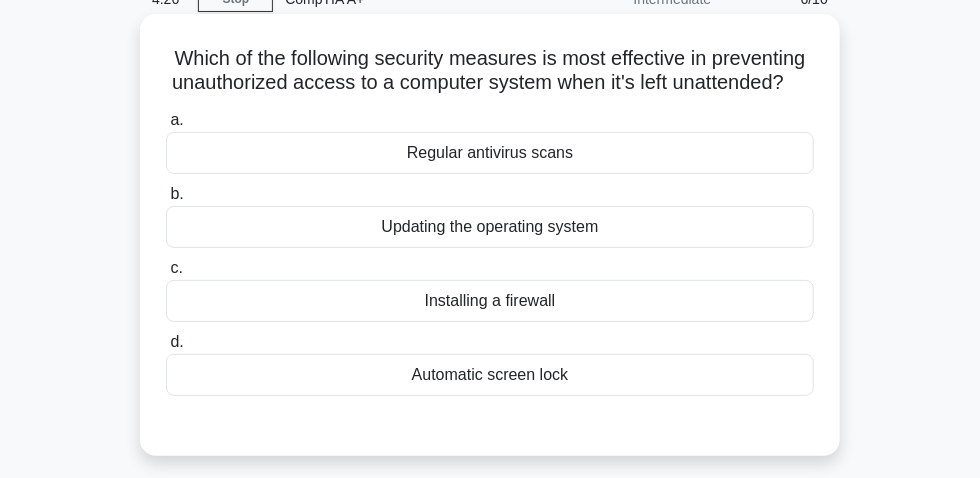 drag, startPoint x: 205, startPoint y: 60, endPoint x: 510, endPoint y: 99, distance: 307.48334 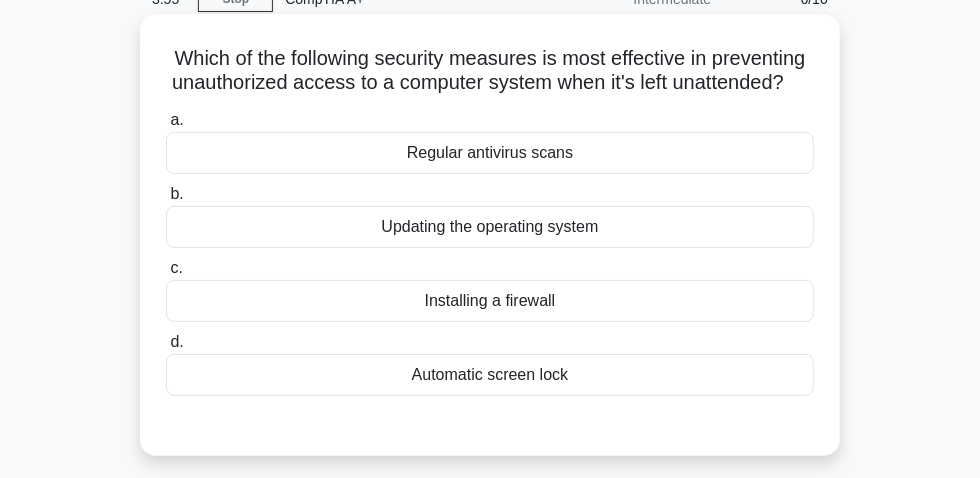 click on "Automatic screen lock" at bounding box center (490, 375) 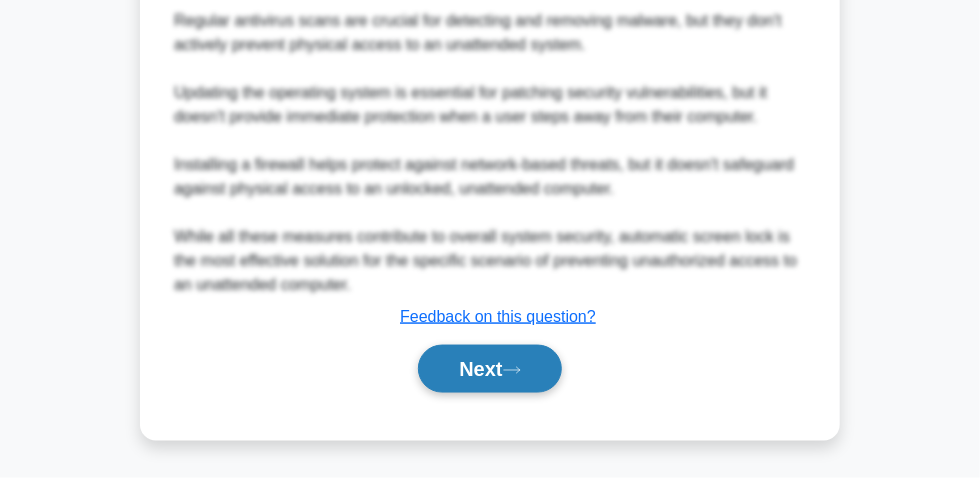 click on "Next" at bounding box center [489, 369] 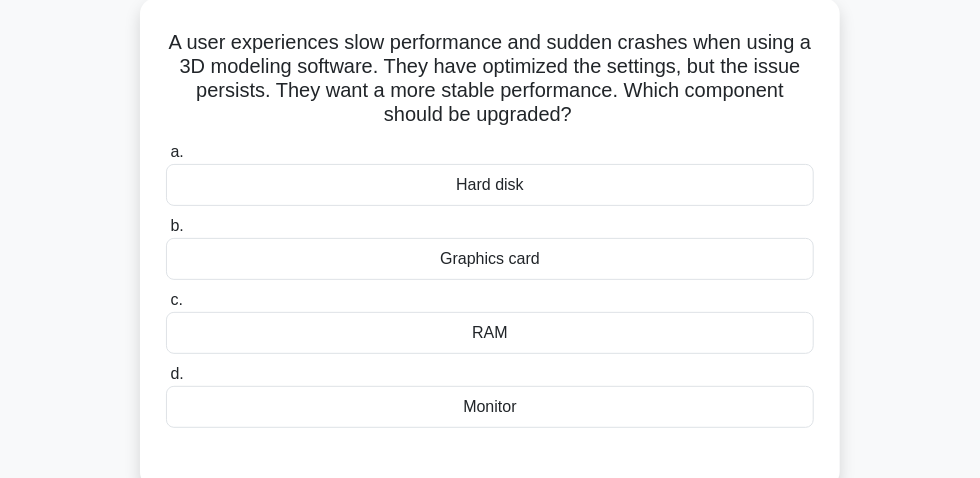 scroll, scrollTop: 147, scrollLeft: 0, axis: vertical 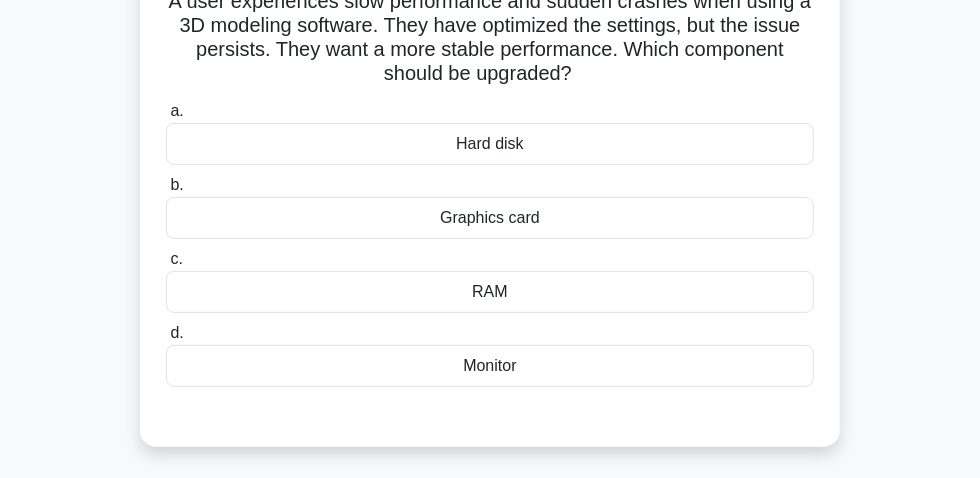 click on "RAM" at bounding box center [490, 292] 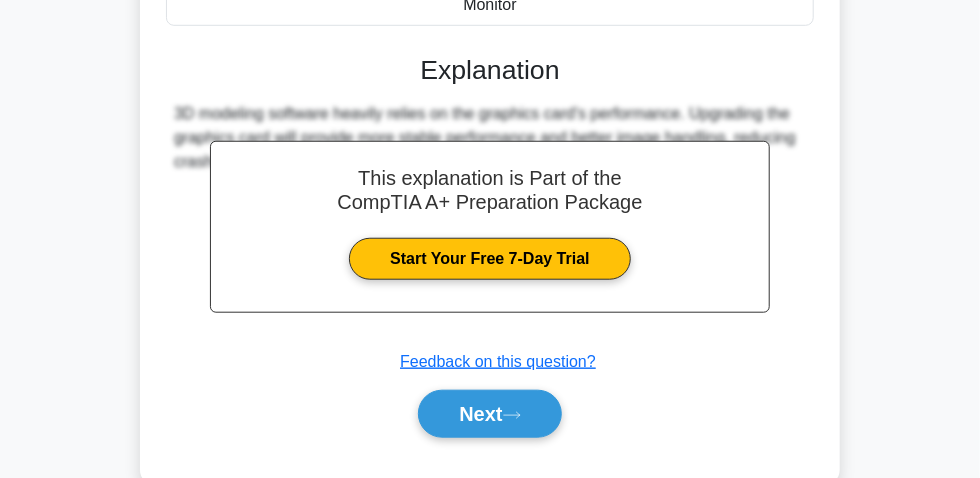 scroll, scrollTop: 602, scrollLeft: 0, axis: vertical 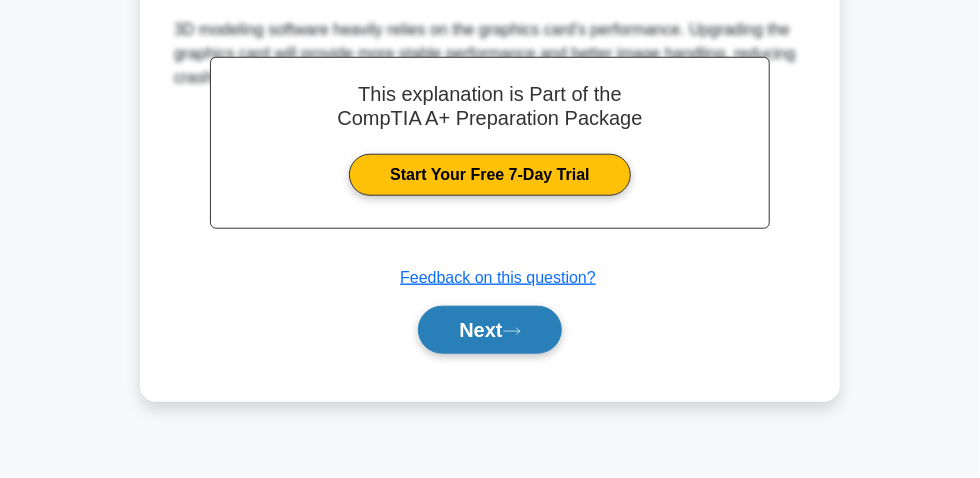 click on "Next" at bounding box center [489, 330] 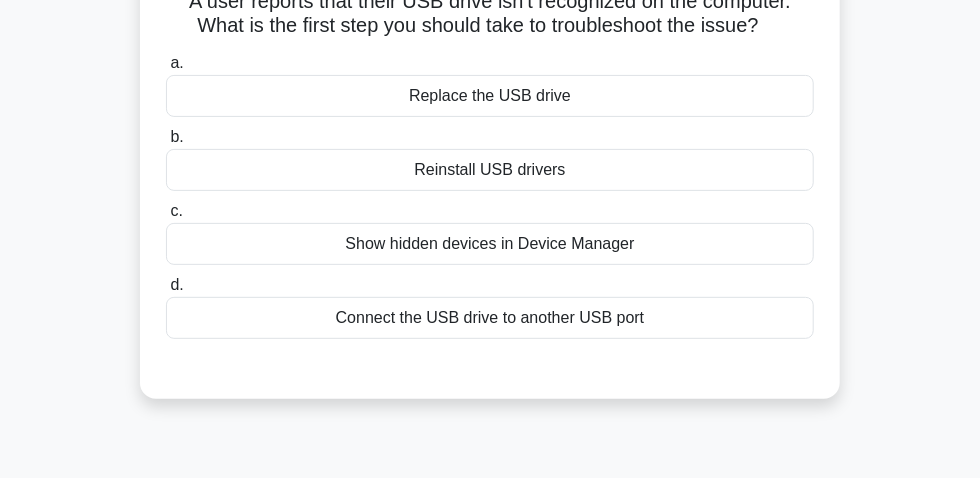scroll, scrollTop: 56, scrollLeft: 0, axis: vertical 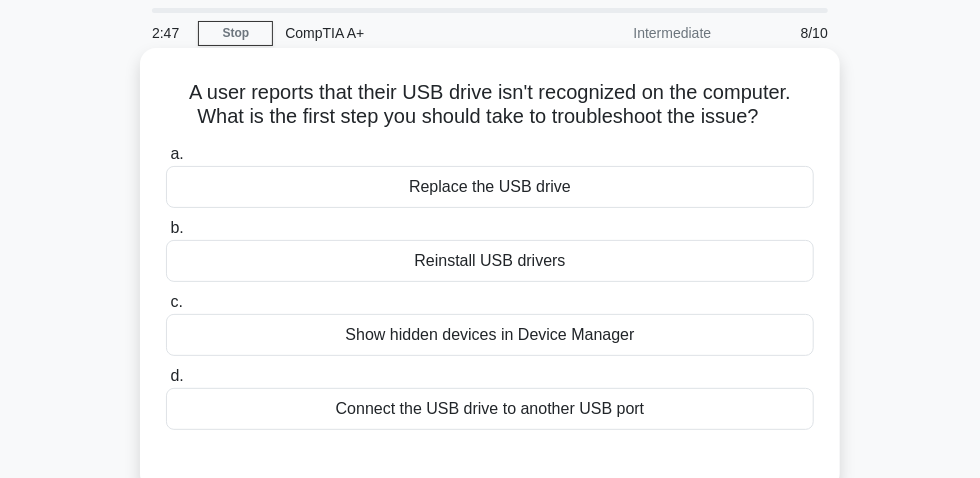 click on "Connect the USB drive to another USB port" at bounding box center [490, 409] 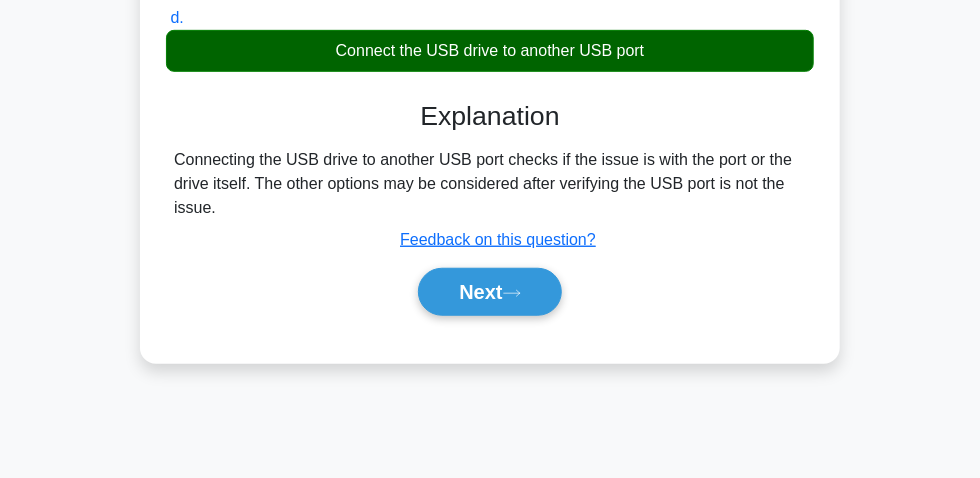 scroll, scrollTop: 420, scrollLeft: 0, axis: vertical 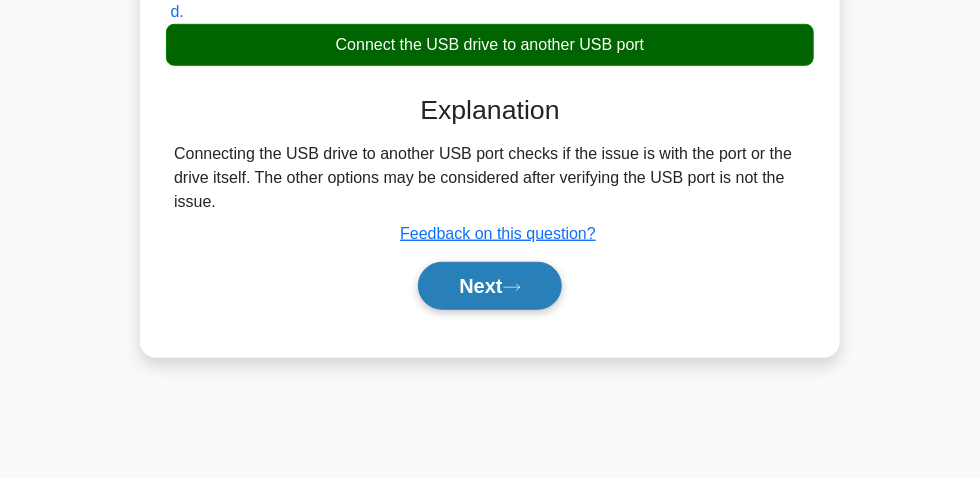 click on "Next" at bounding box center (489, 286) 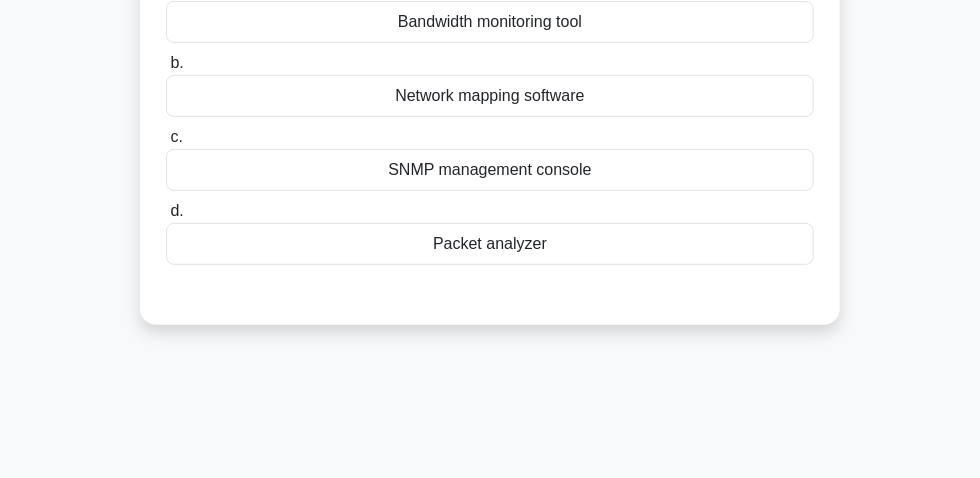 scroll, scrollTop: 56, scrollLeft: 0, axis: vertical 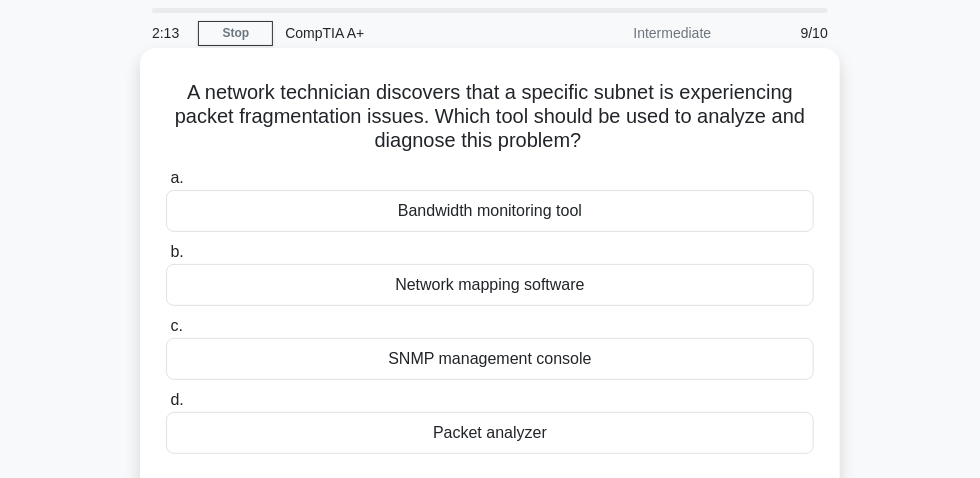 drag, startPoint x: 186, startPoint y: 101, endPoint x: 545, endPoint y: 135, distance: 360.60645 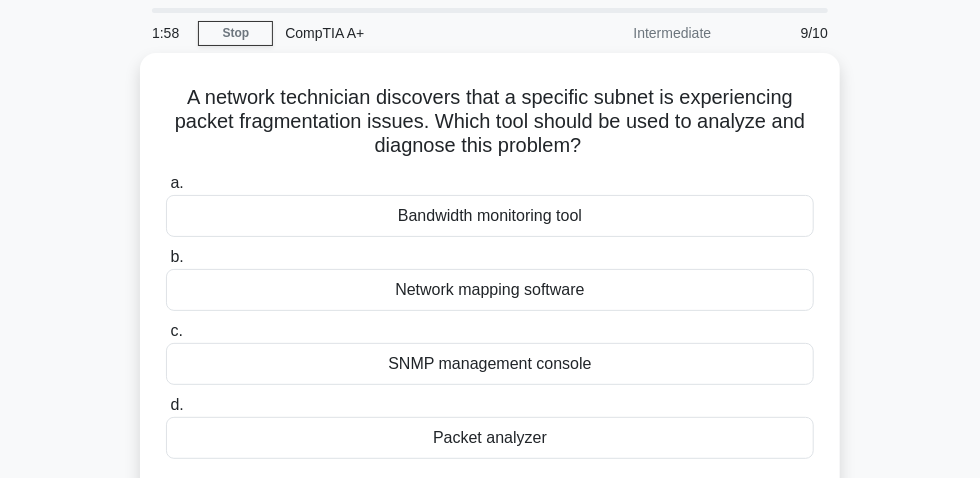 click on "A network technician discovers that a specific subnet is experiencing packet fragmentation issues. Which tool should be used to analyze and diagnose this problem?
.spinner_0XTQ{transform-origin:center;animation:spinner_y6GP .75s linear infinite}@keyframes spinner_y6GP{100%{transform:rotate(360deg)}}
a.
Bandwidth monitoring tool
b. c. d." at bounding box center (490, 298) 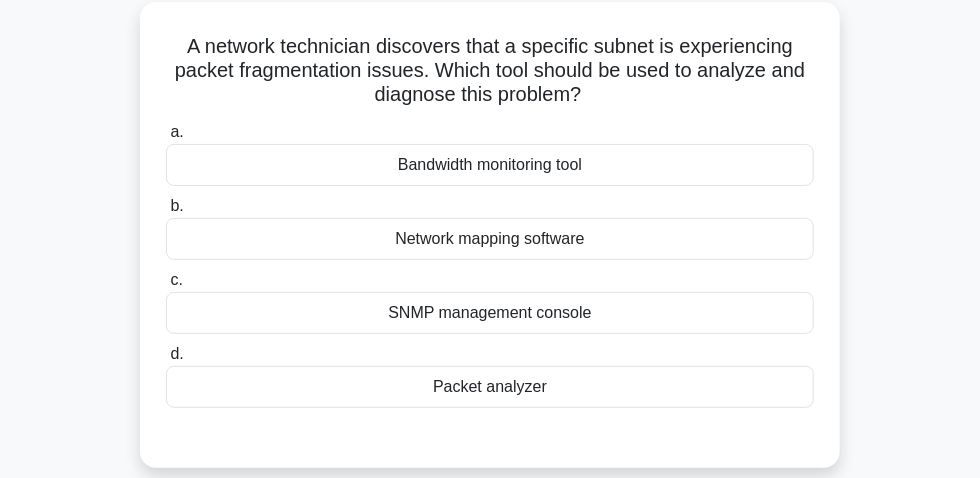 scroll, scrollTop: 147, scrollLeft: 0, axis: vertical 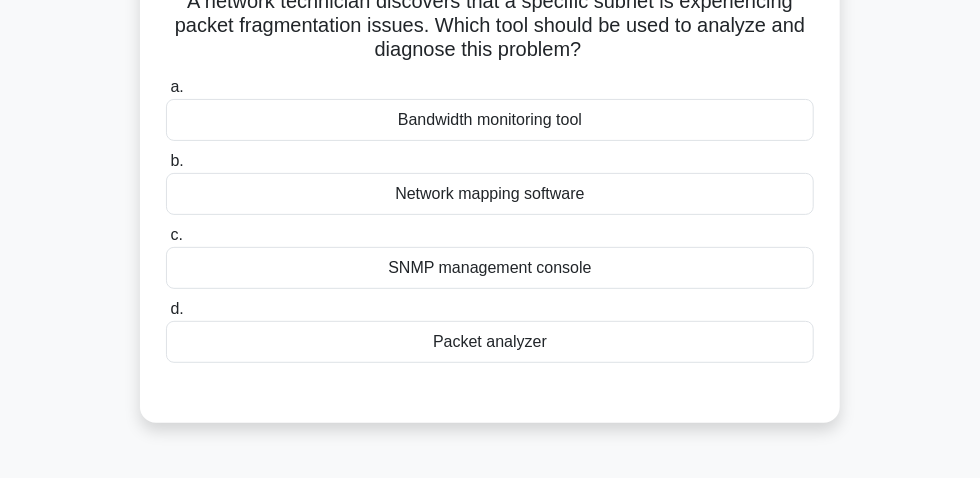 click on "Packet analyzer" at bounding box center (490, 342) 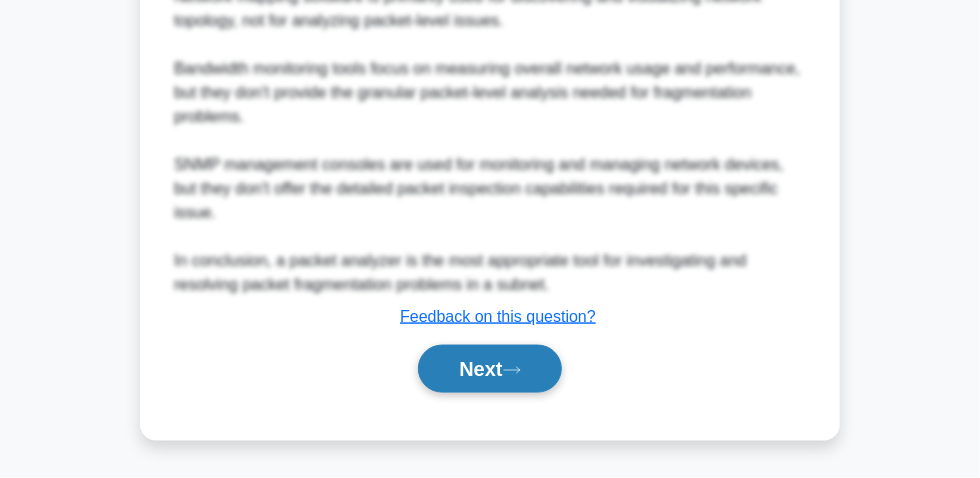 click on "Next" at bounding box center [489, 369] 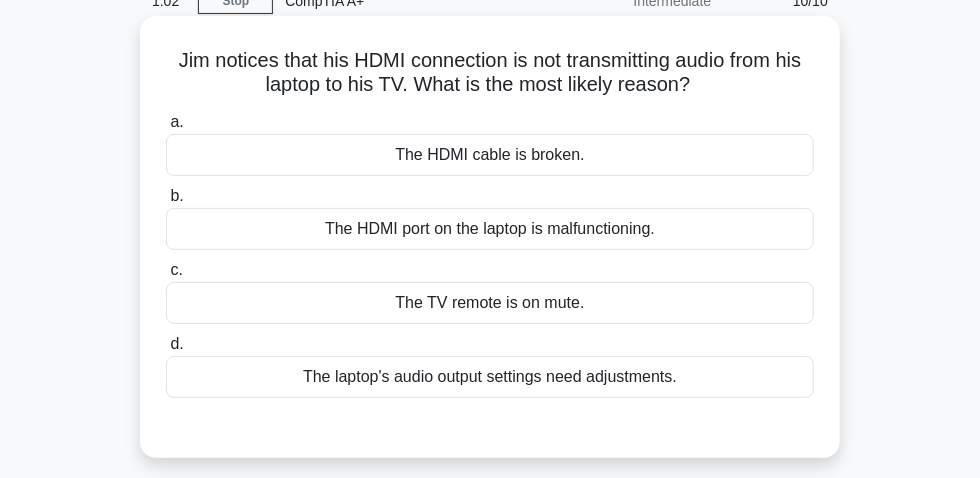 scroll, scrollTop: 56, scrollLeft: 0, axis: vertical 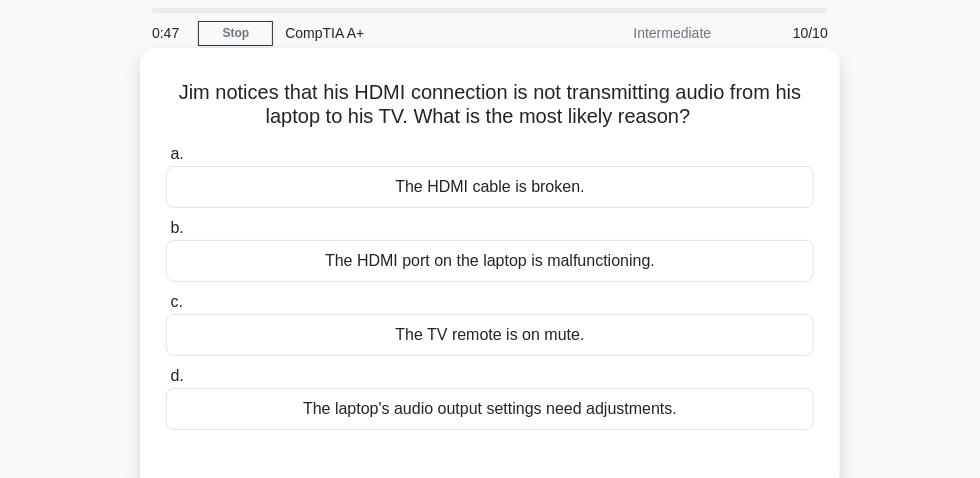 click on "The HDMI cable is broken." at bounding box center [490, 187] 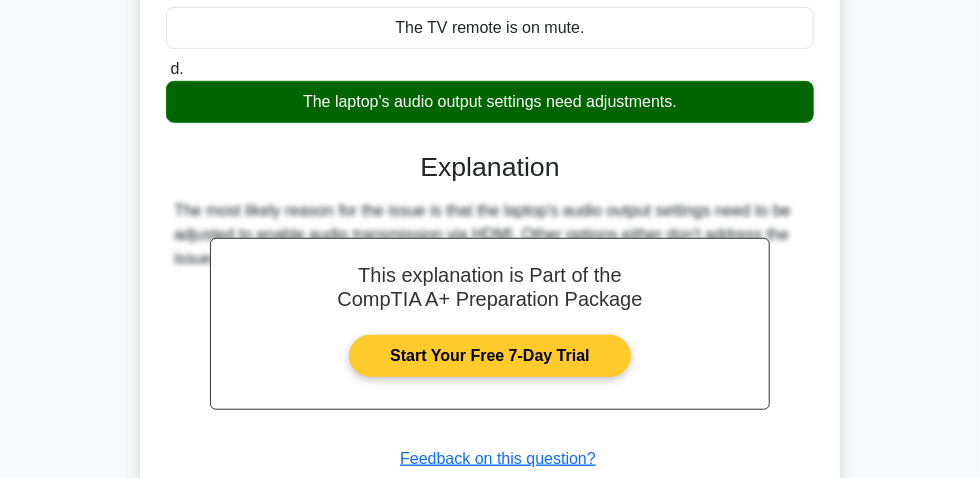 scroll, scrollTop: 511, scrollLeft: 0, axis: vertical 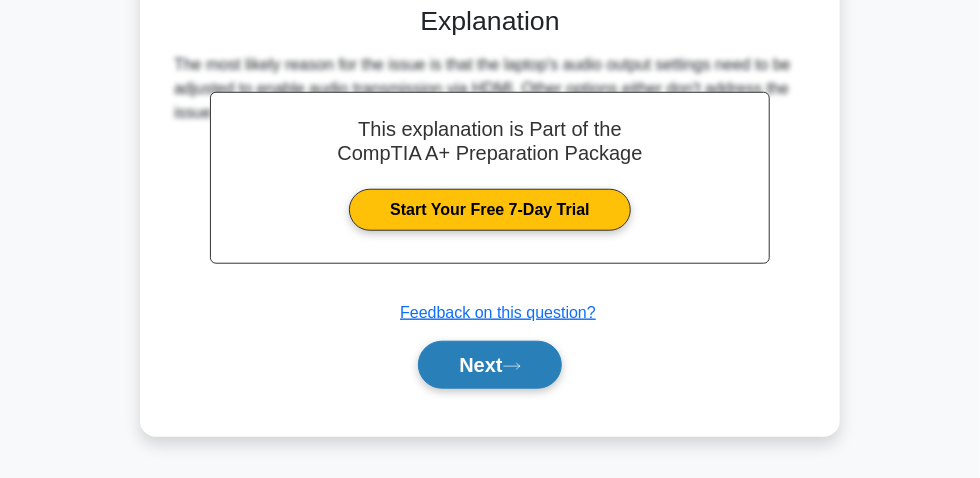 click on "Next" at bounding box center [489, 365] 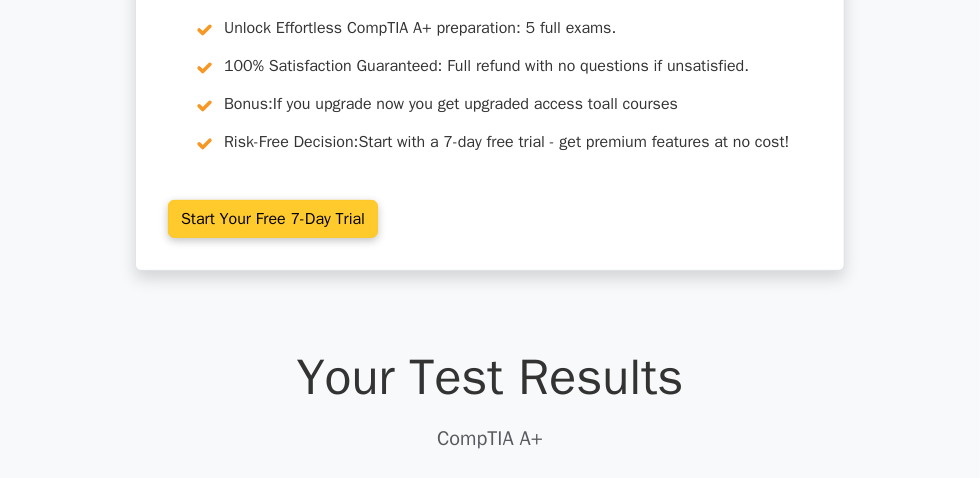 scroll, scrollTop: 272, scrollLeft: 0, axis: vertical 